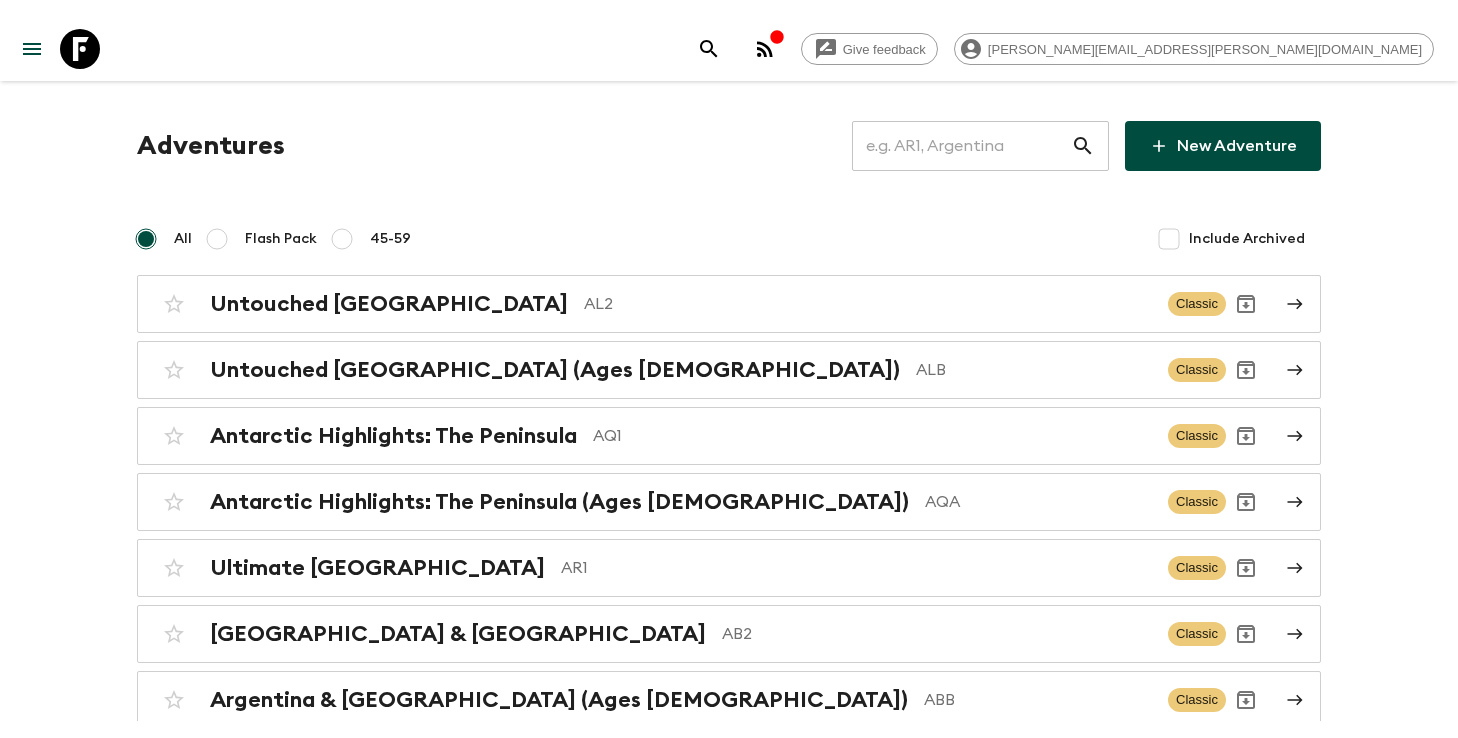 scroll, scrollTop: 0, scrollLeft: 0, axis: both 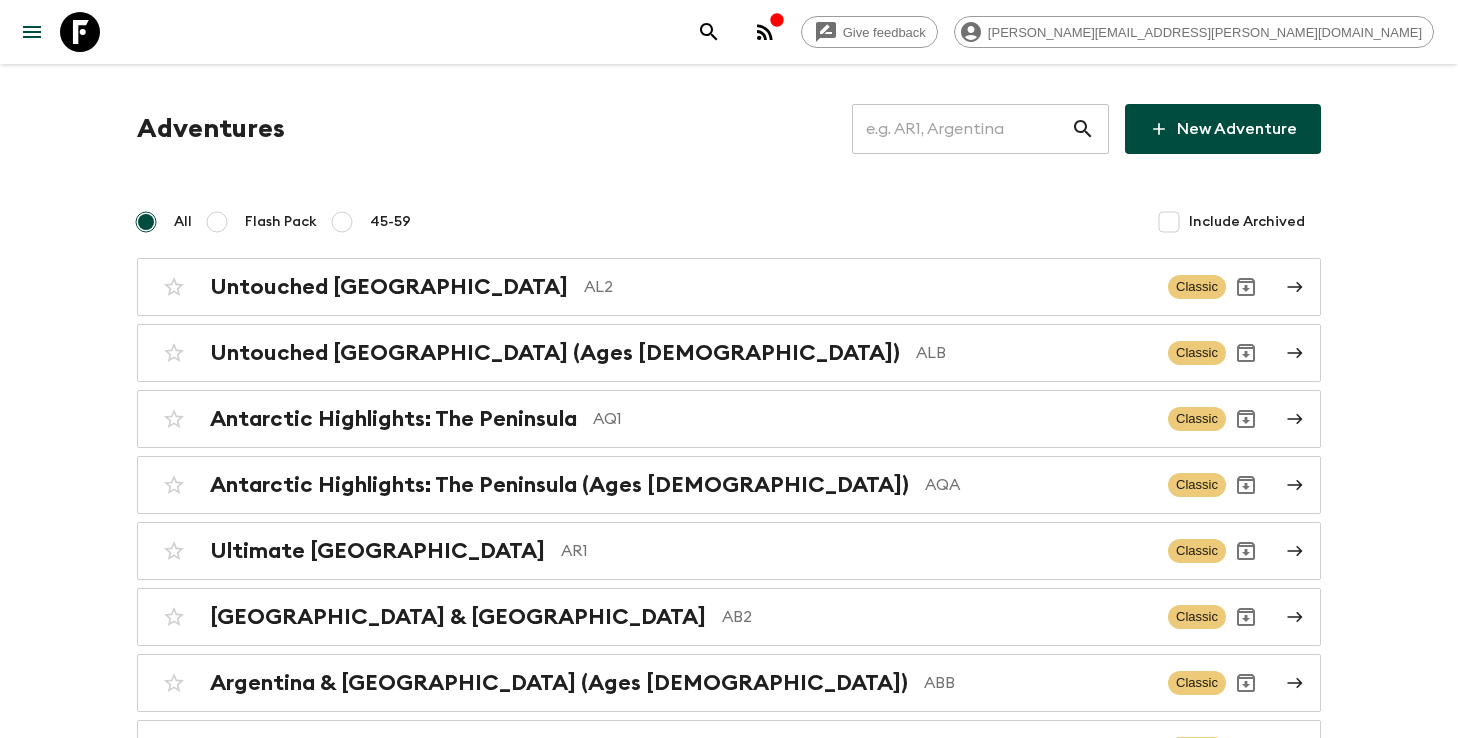 click at bounding box center (961, 129) 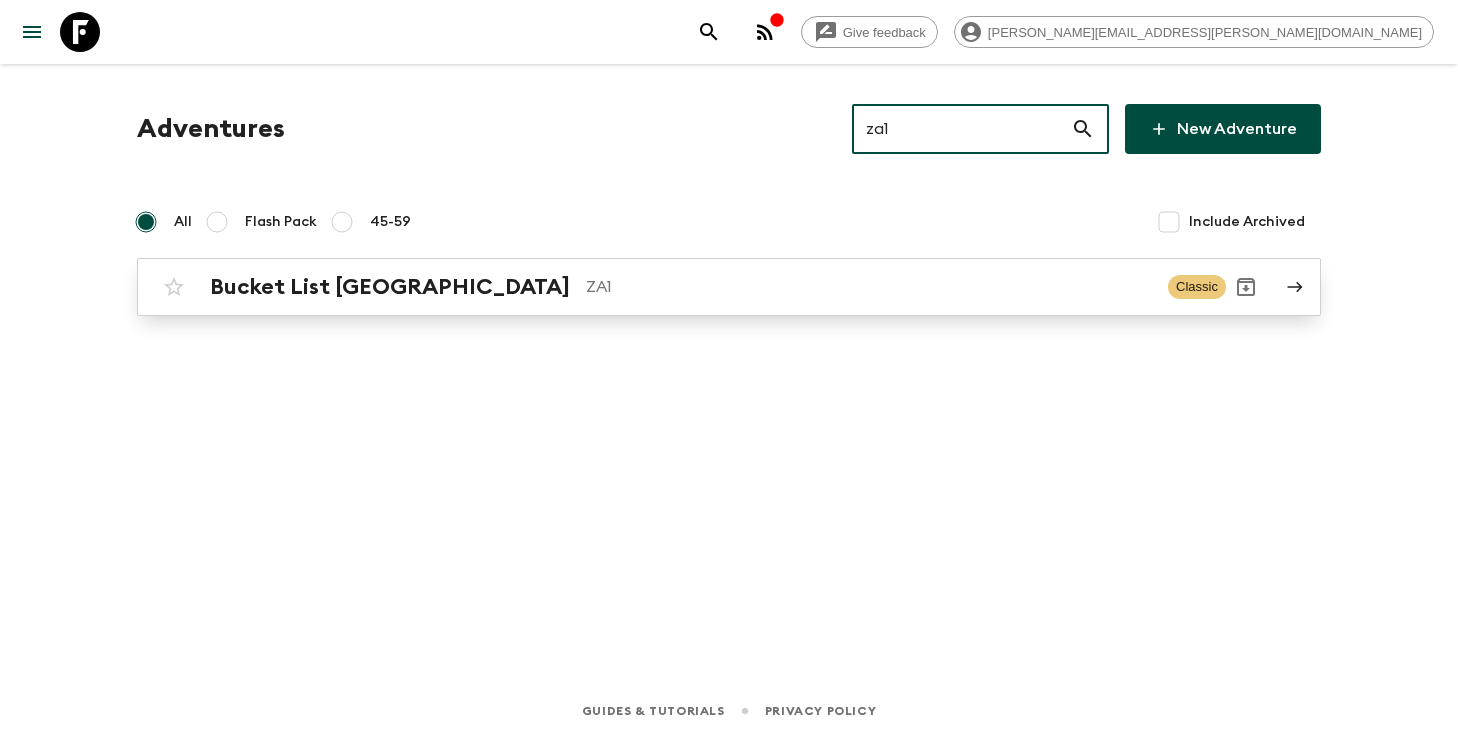 type on "za1" 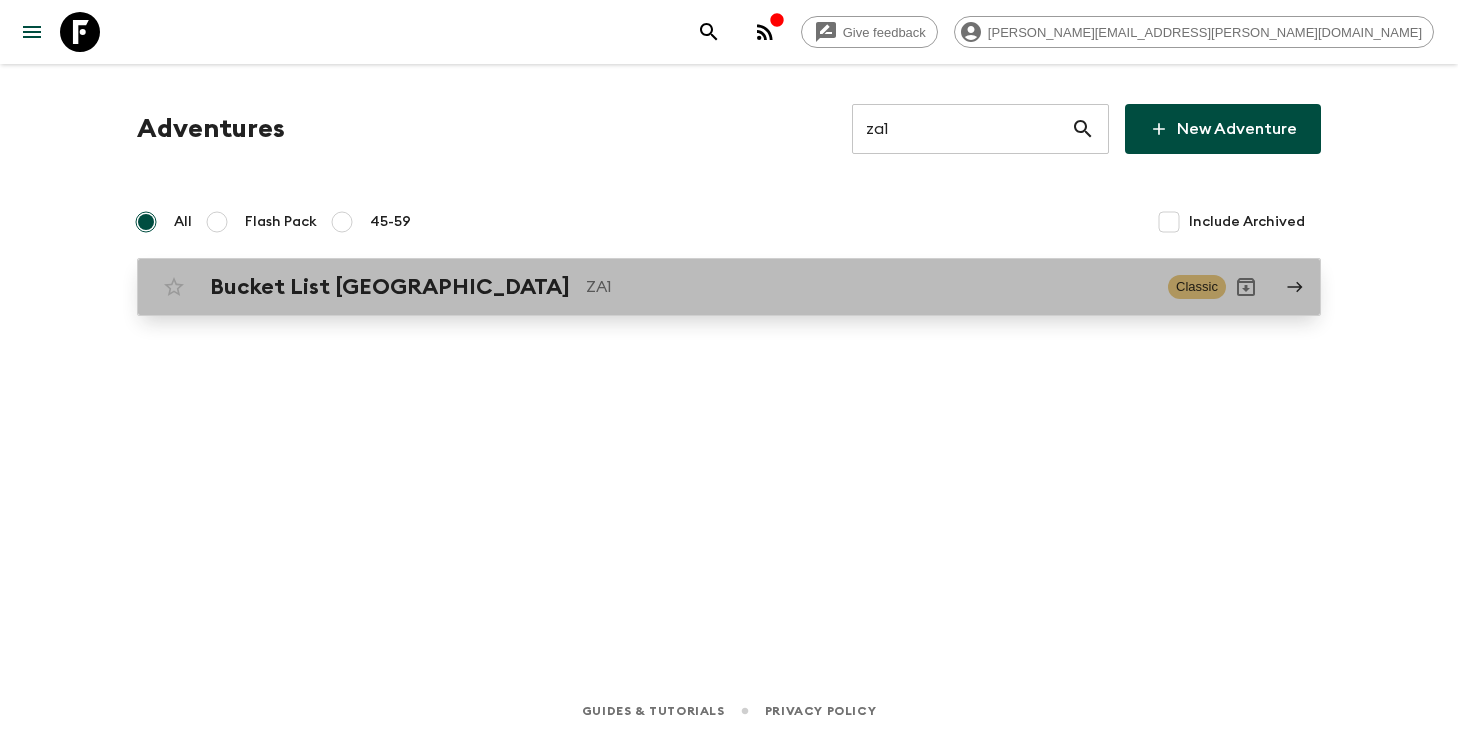 click on "ZA1" at bounding box center [869, 287] 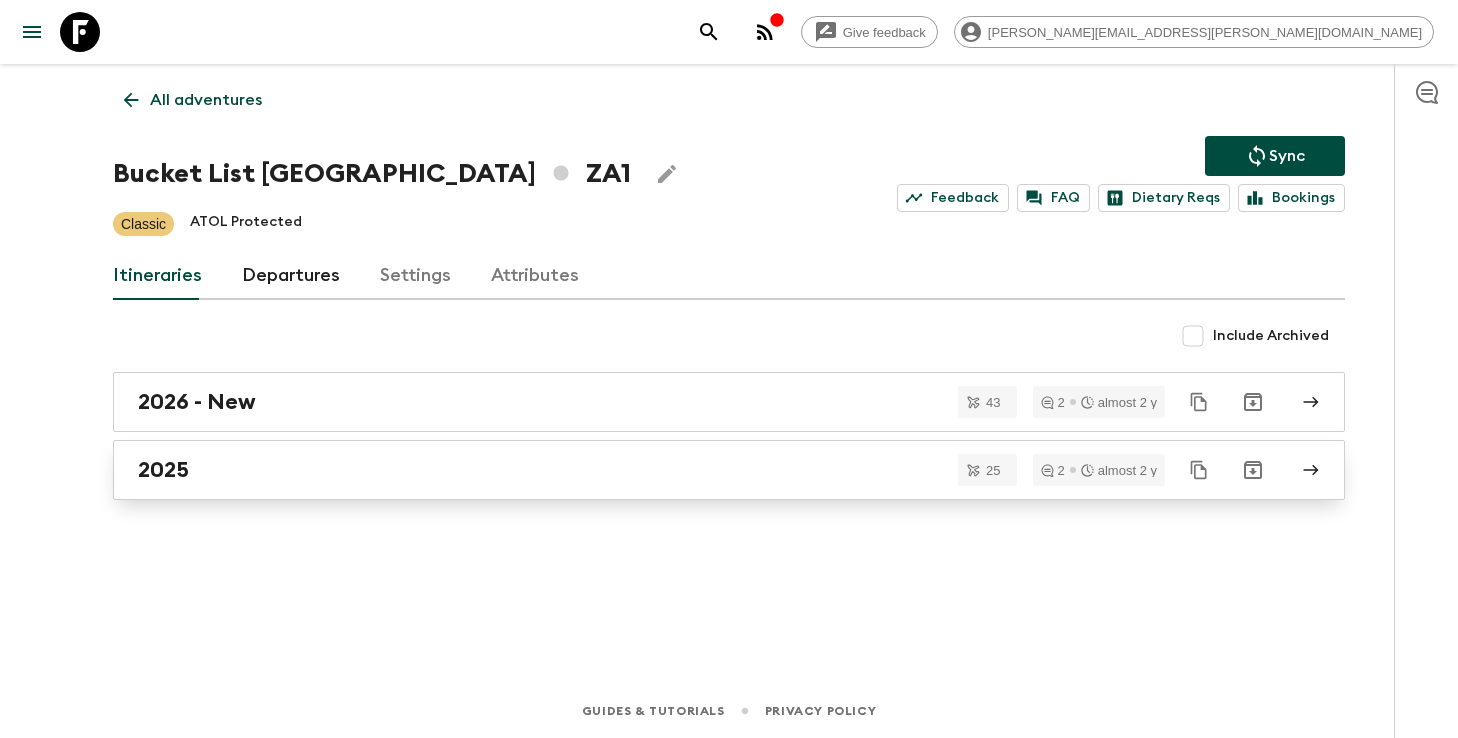 click on "2025" at bounding box center [710, 470] 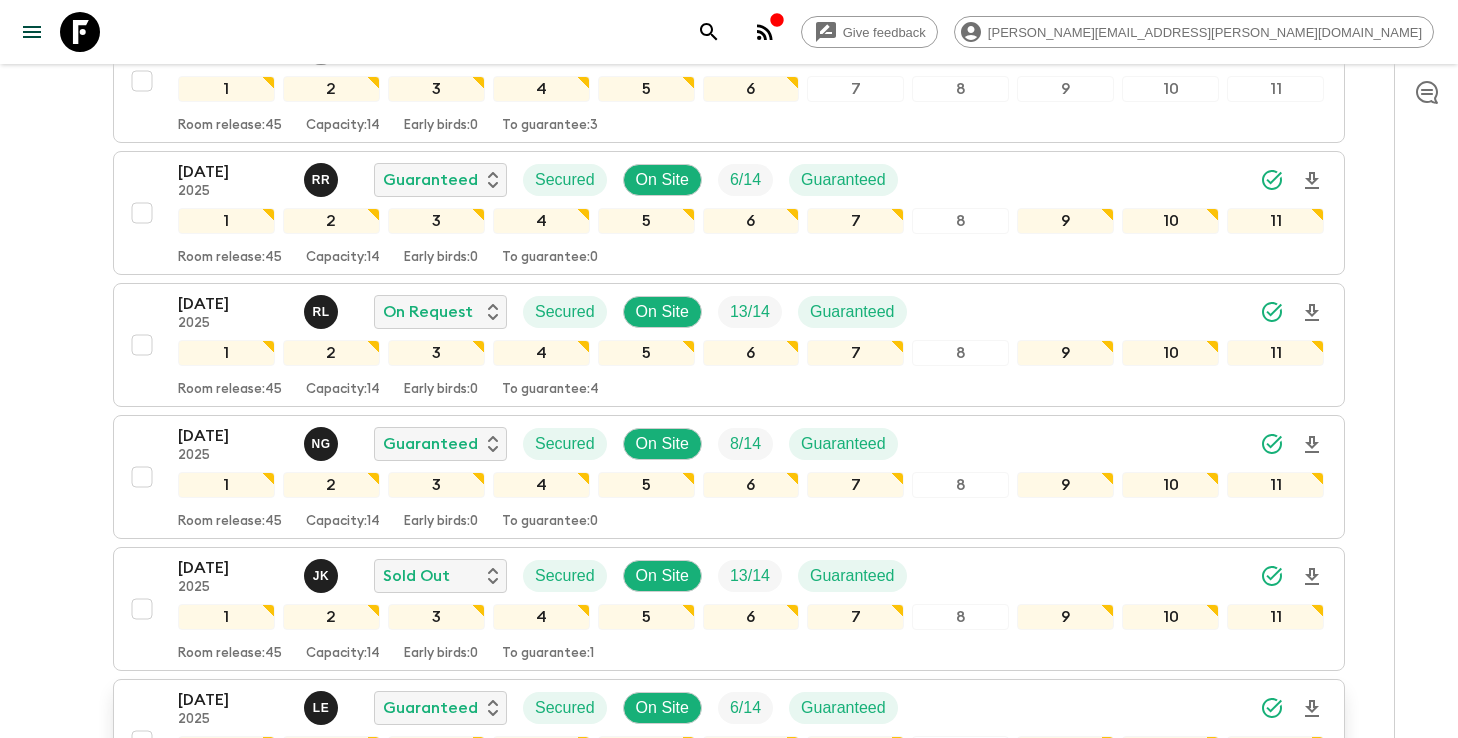 scroll, scrollTop: 1047, scrollLeft: 0, axis: vertical 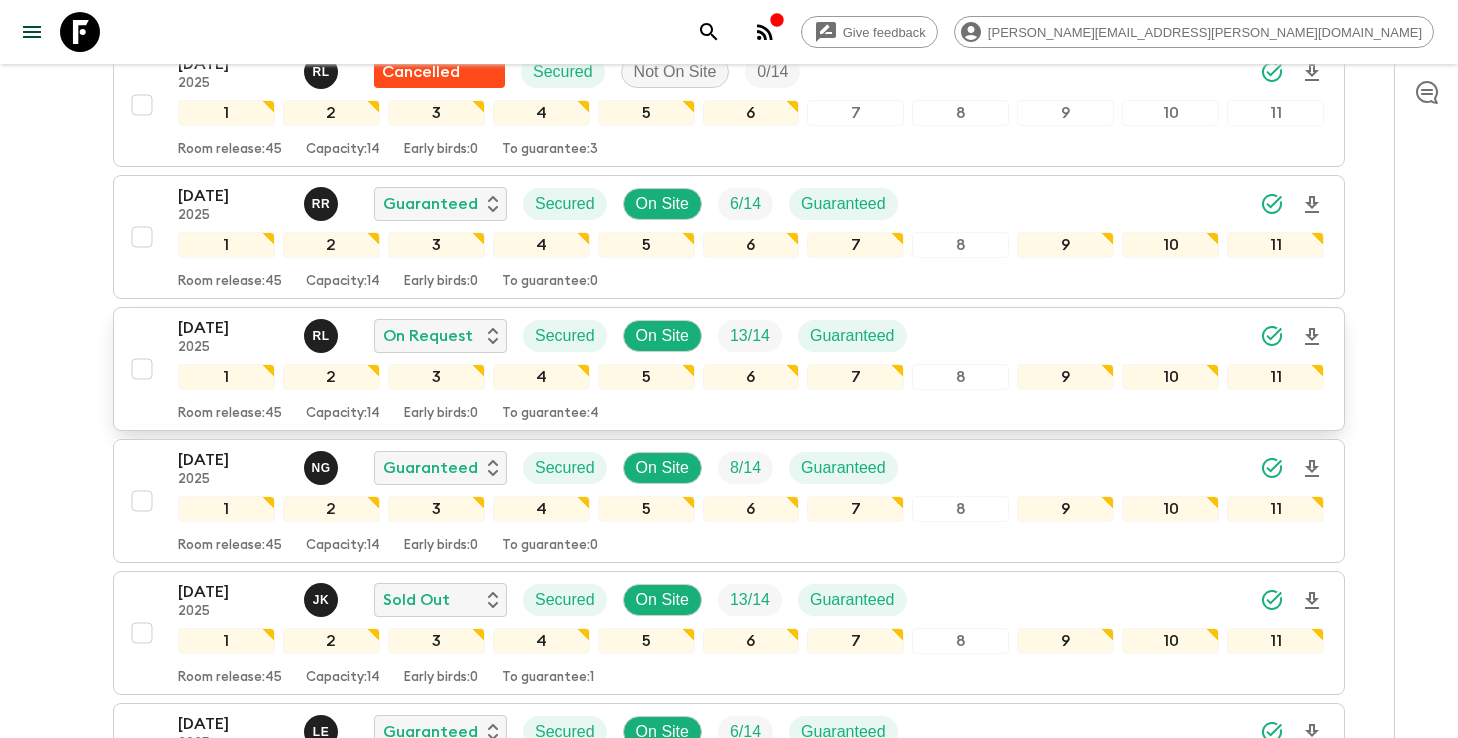 click on "[DATE] 2025 [PERSON_NAME] On Request Secured On Site 13 / 14 Guaranteed" at bounding box center [751, 336] 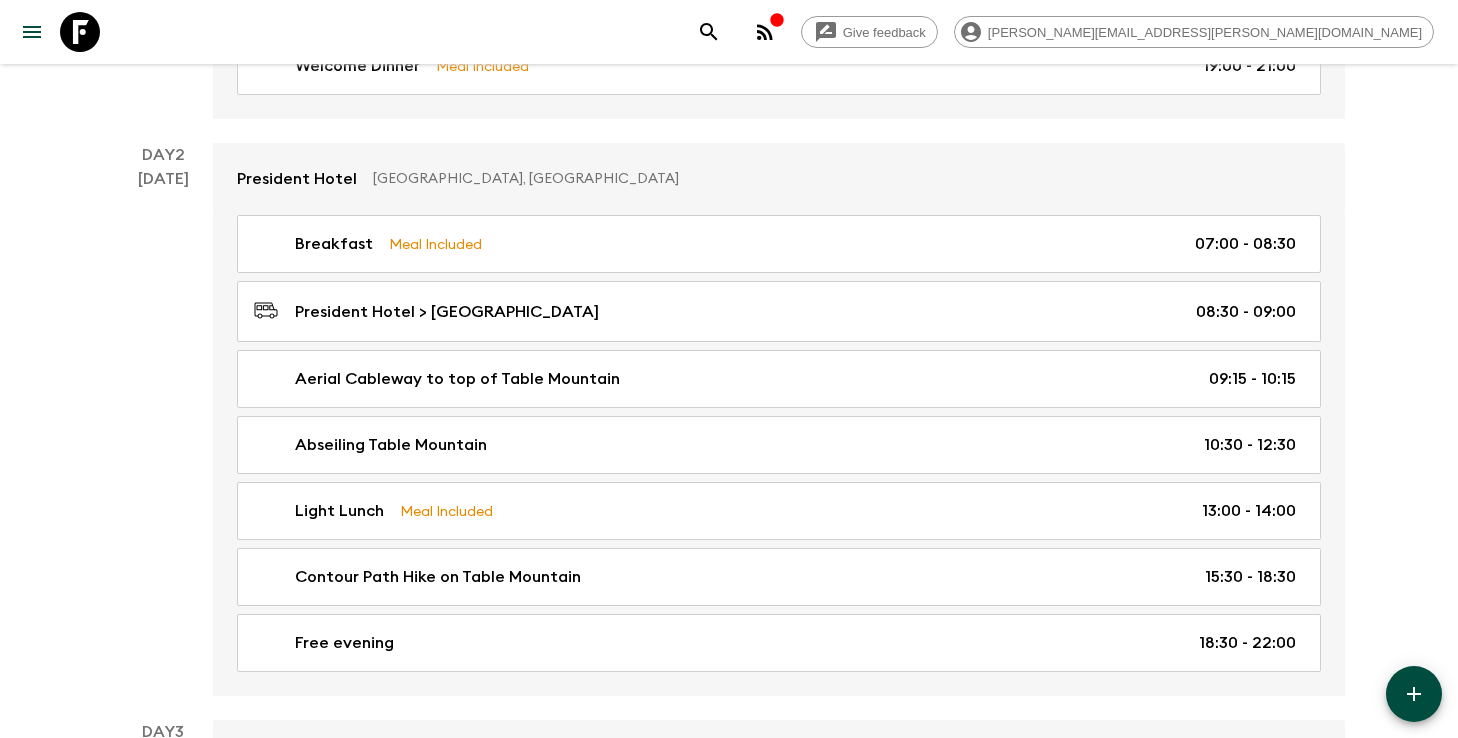 scroll, scrollTop: 575, scrollLeft: 0, axis: vertical 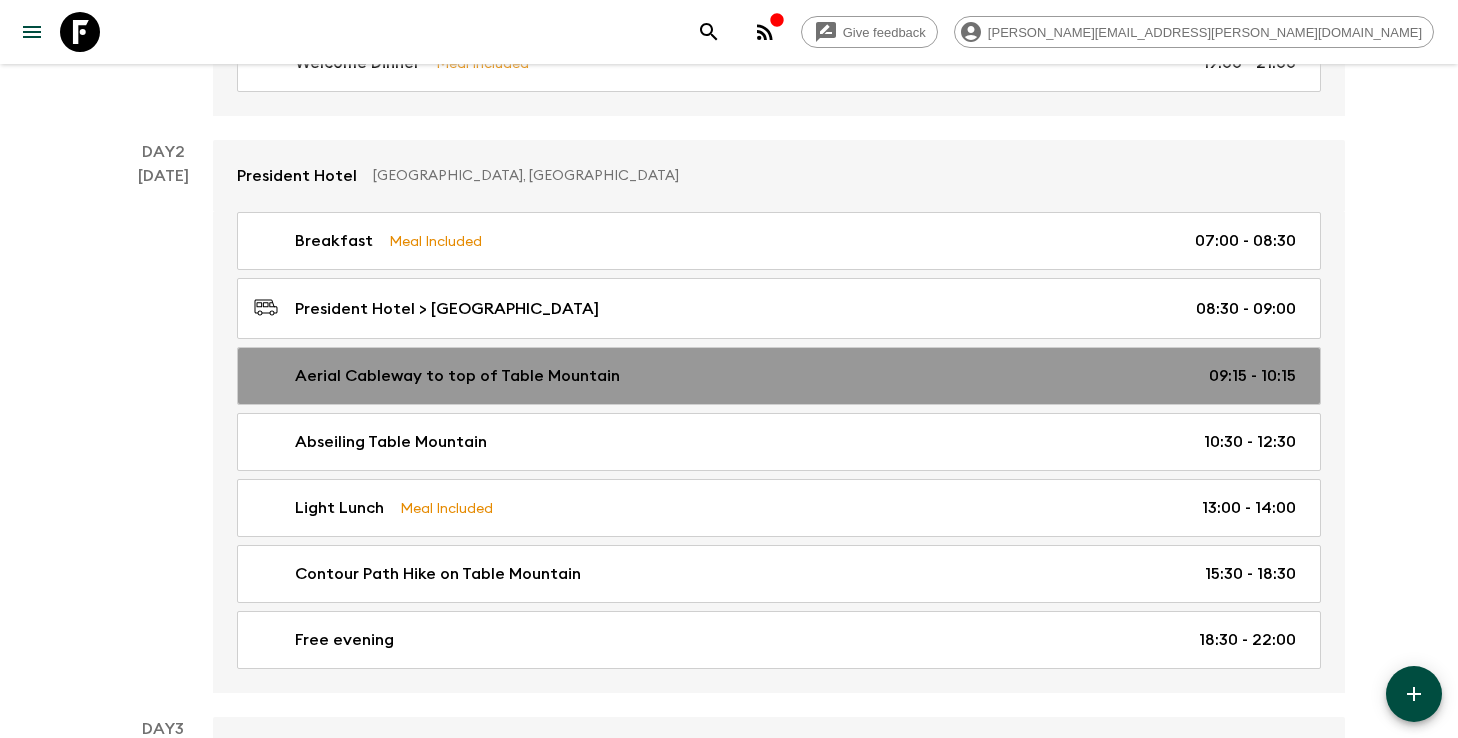 click on "Aerial Cableway to top of Table Mountain" at bounding box center [457, 376] 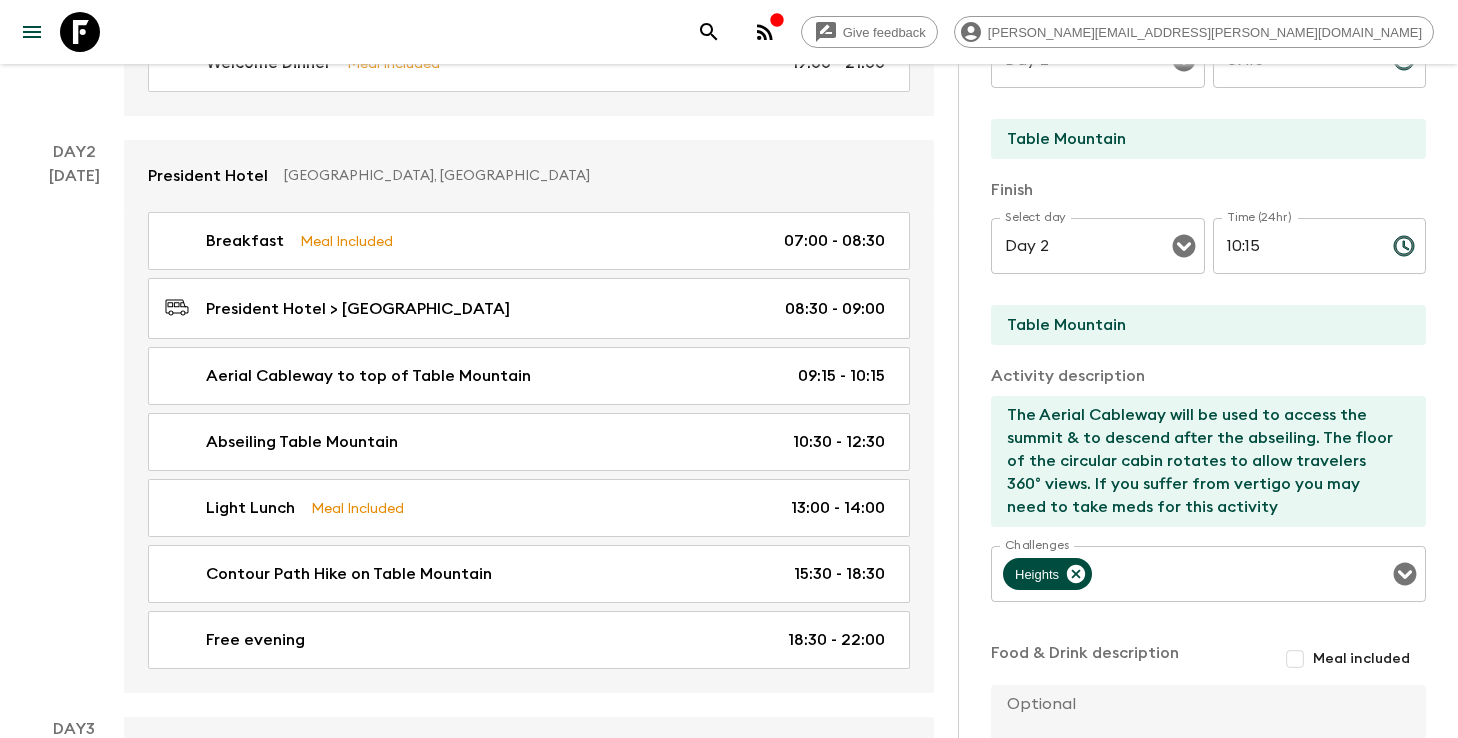 scroll, scrollTop: 421, scrollLeft: 0, axis: vertical 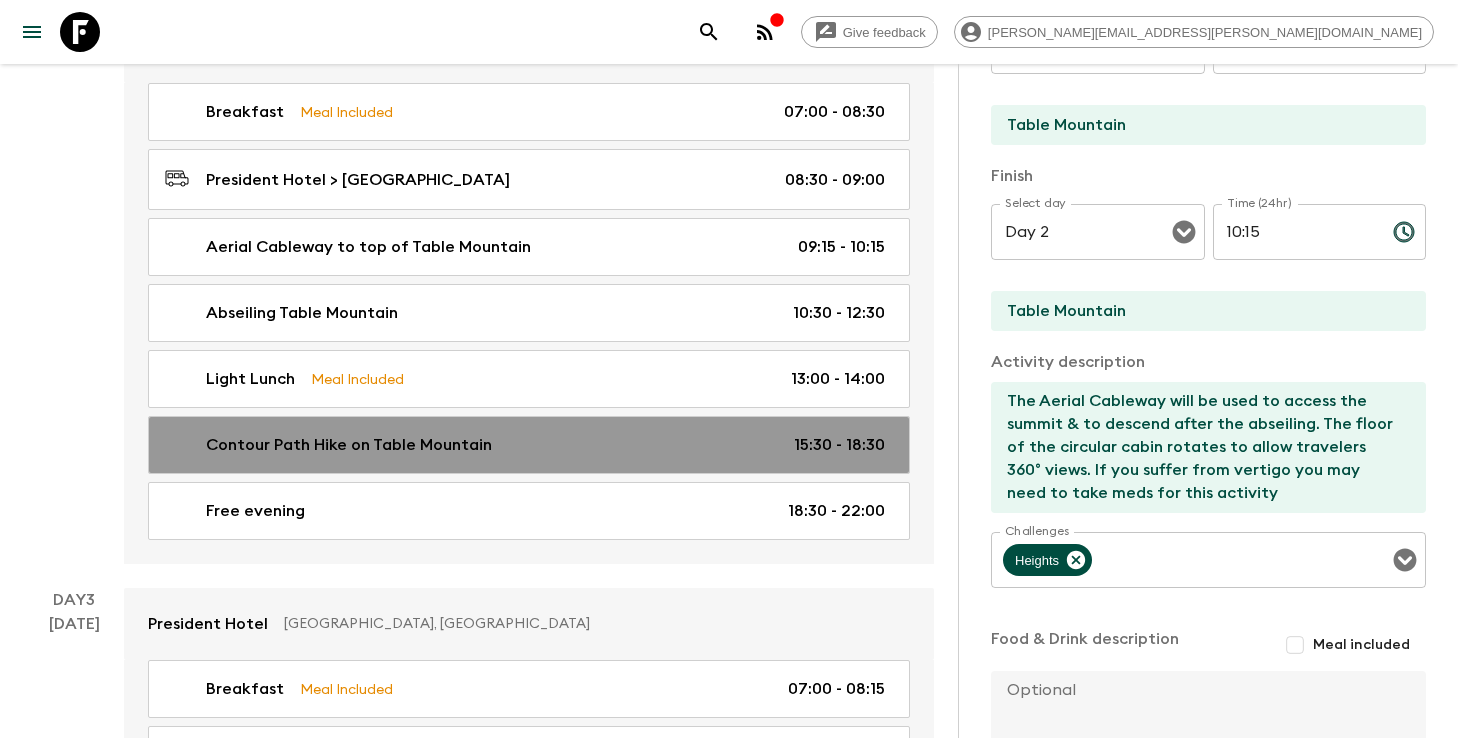 click on "Contour Path Hike on Table Mountain 15:30 - 18:30" at bounding box center (525, 445) 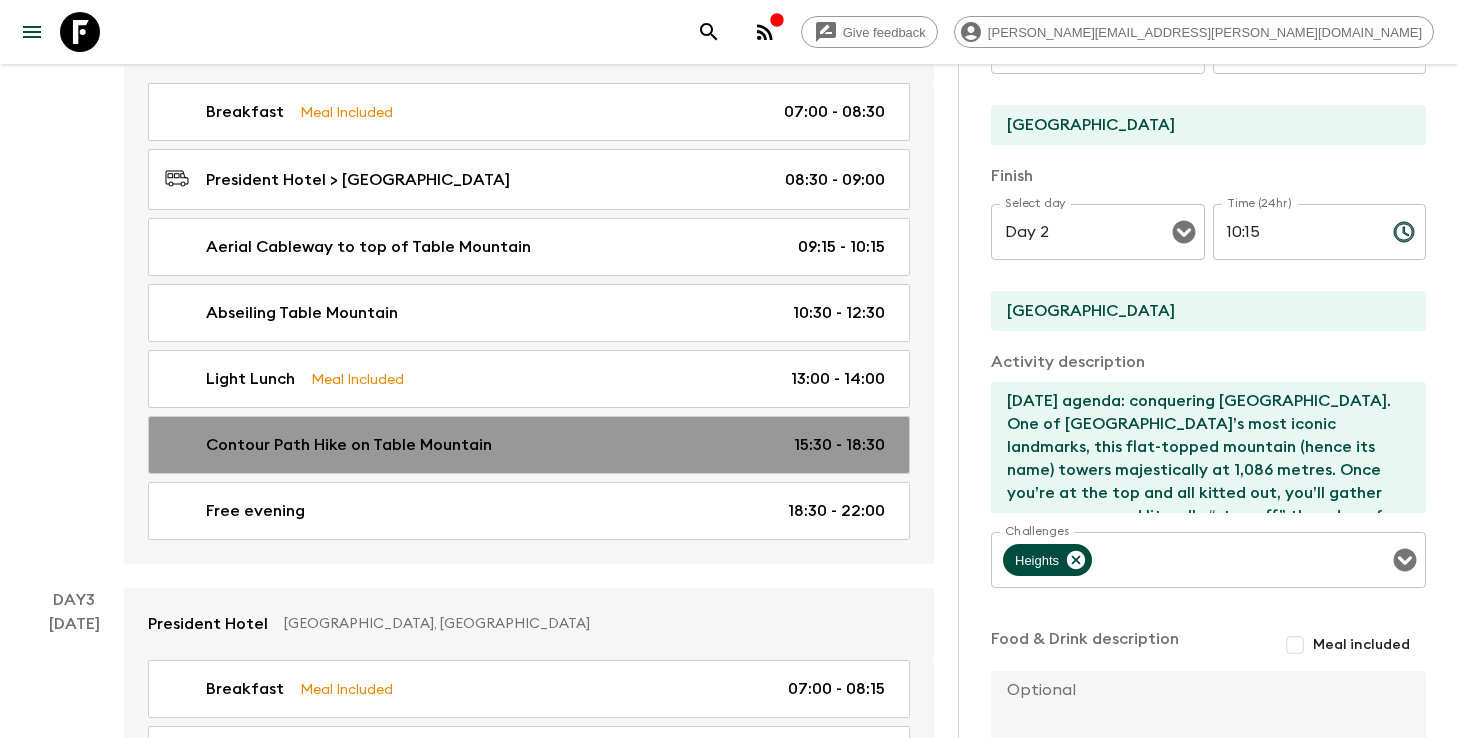 type on "15:30" 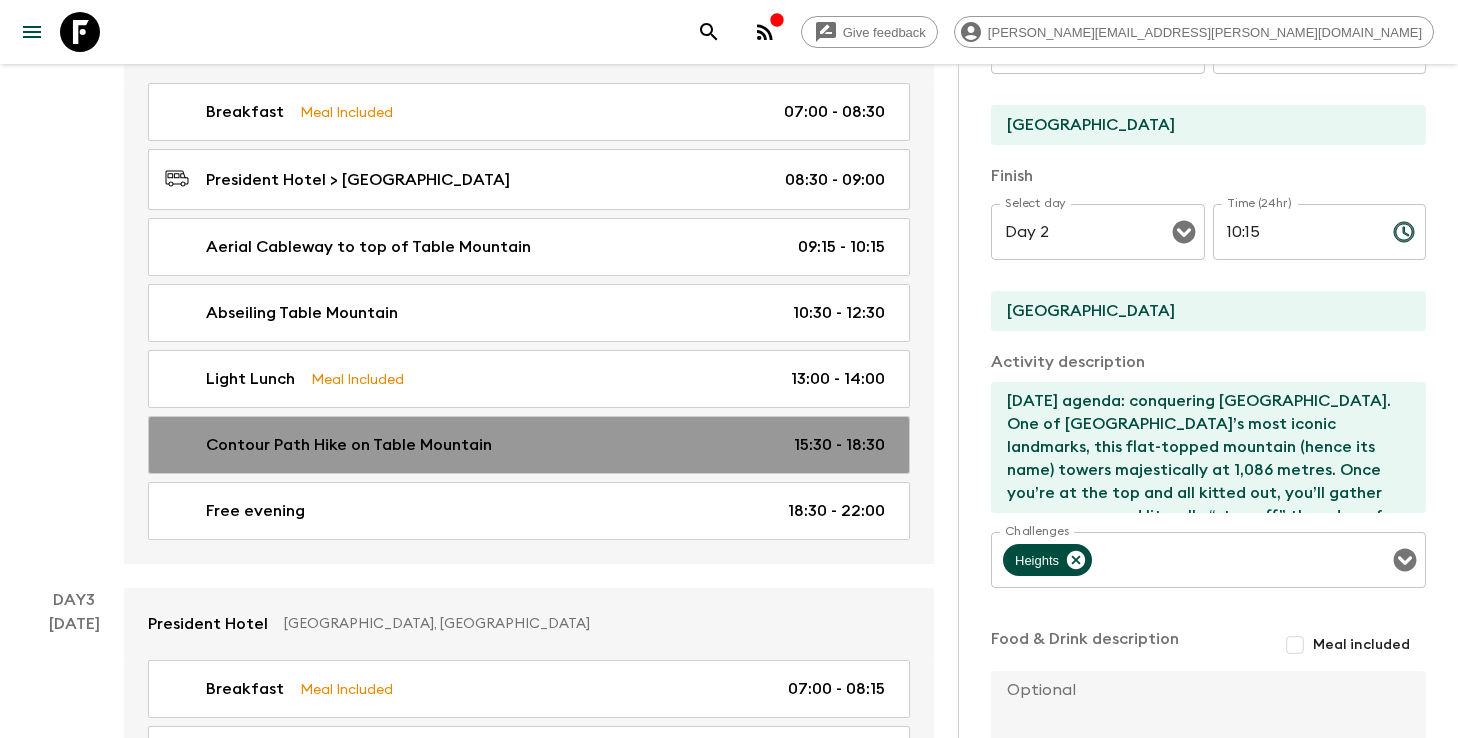 type on "18:30" 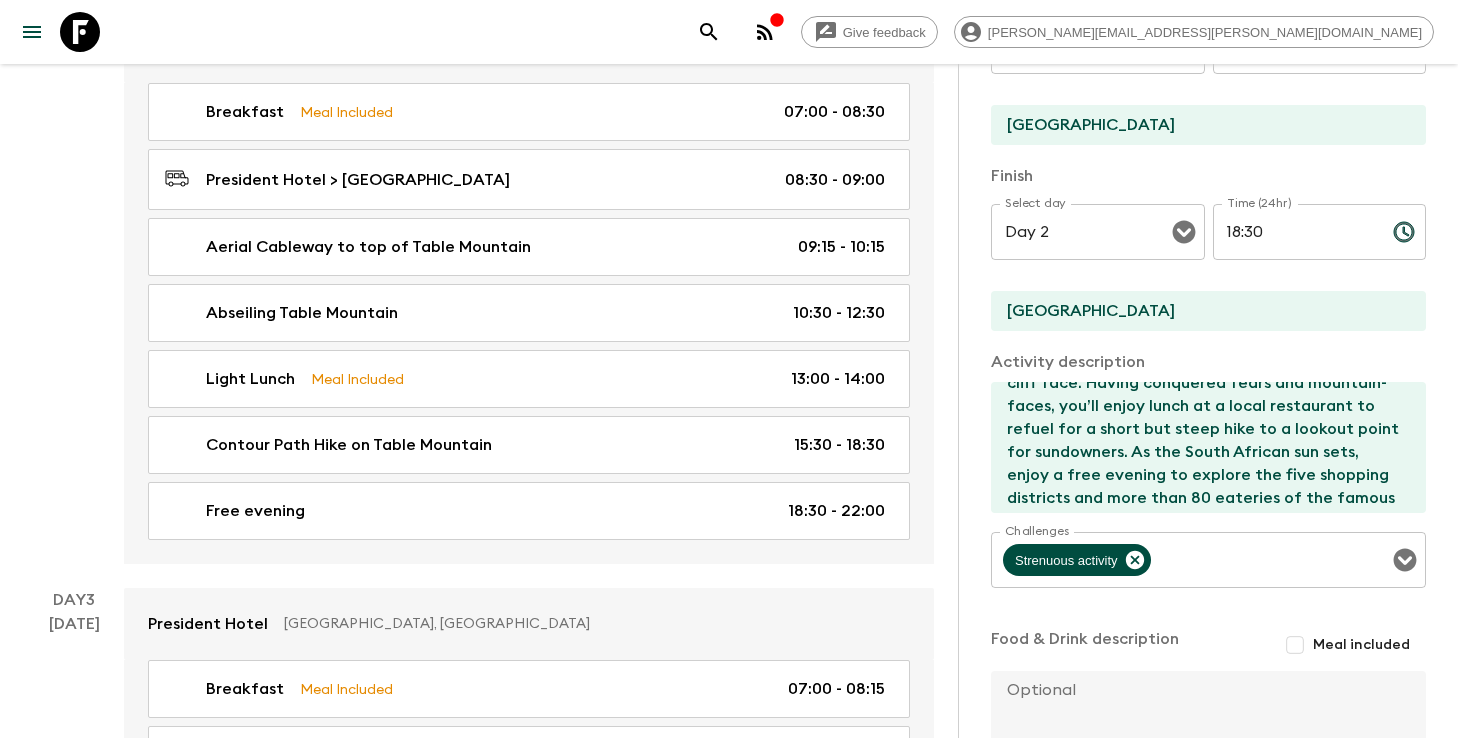 scroll, scrollTop: 184, scrollLeft: 0, axis: vertical 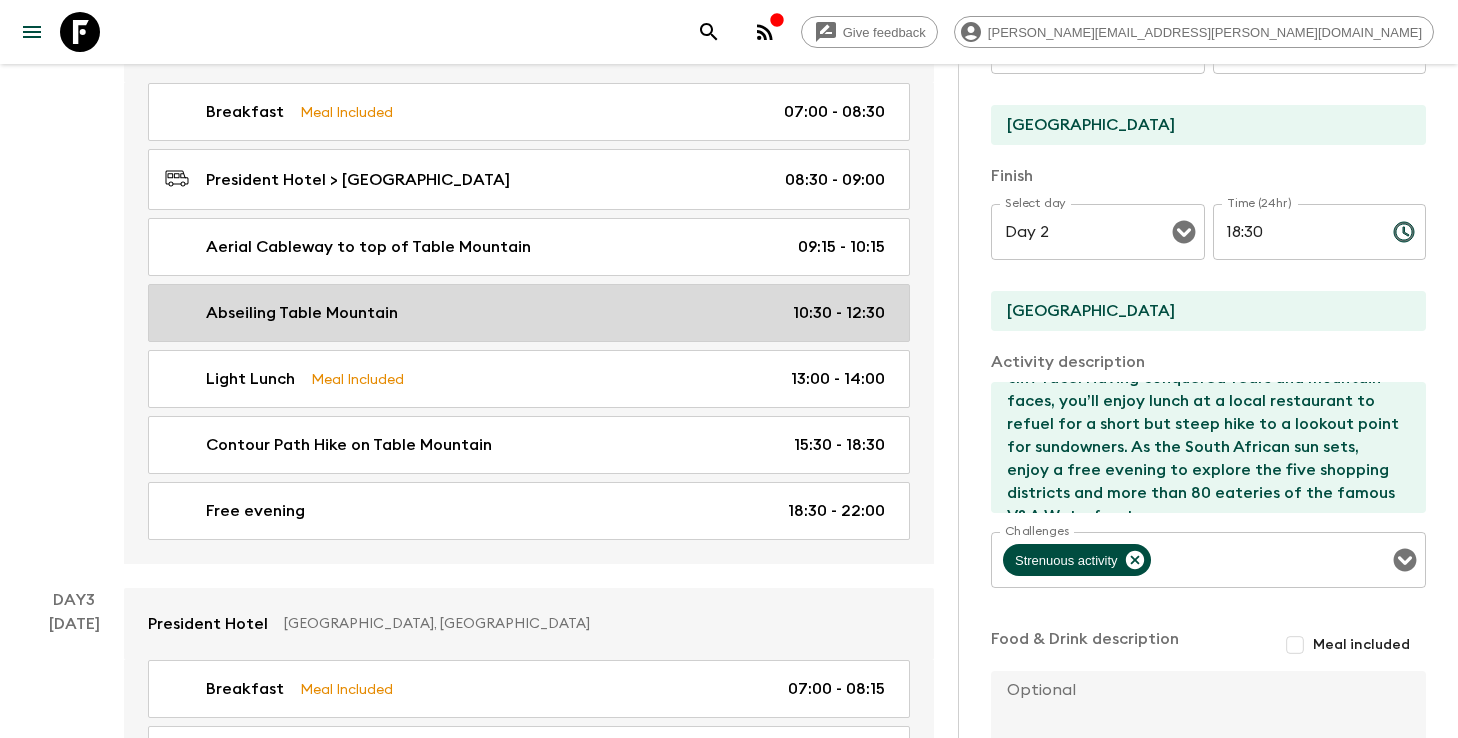 click on "Abseiling Table Mountain 10:30 - 12:30" at bounding box center [525, 313] 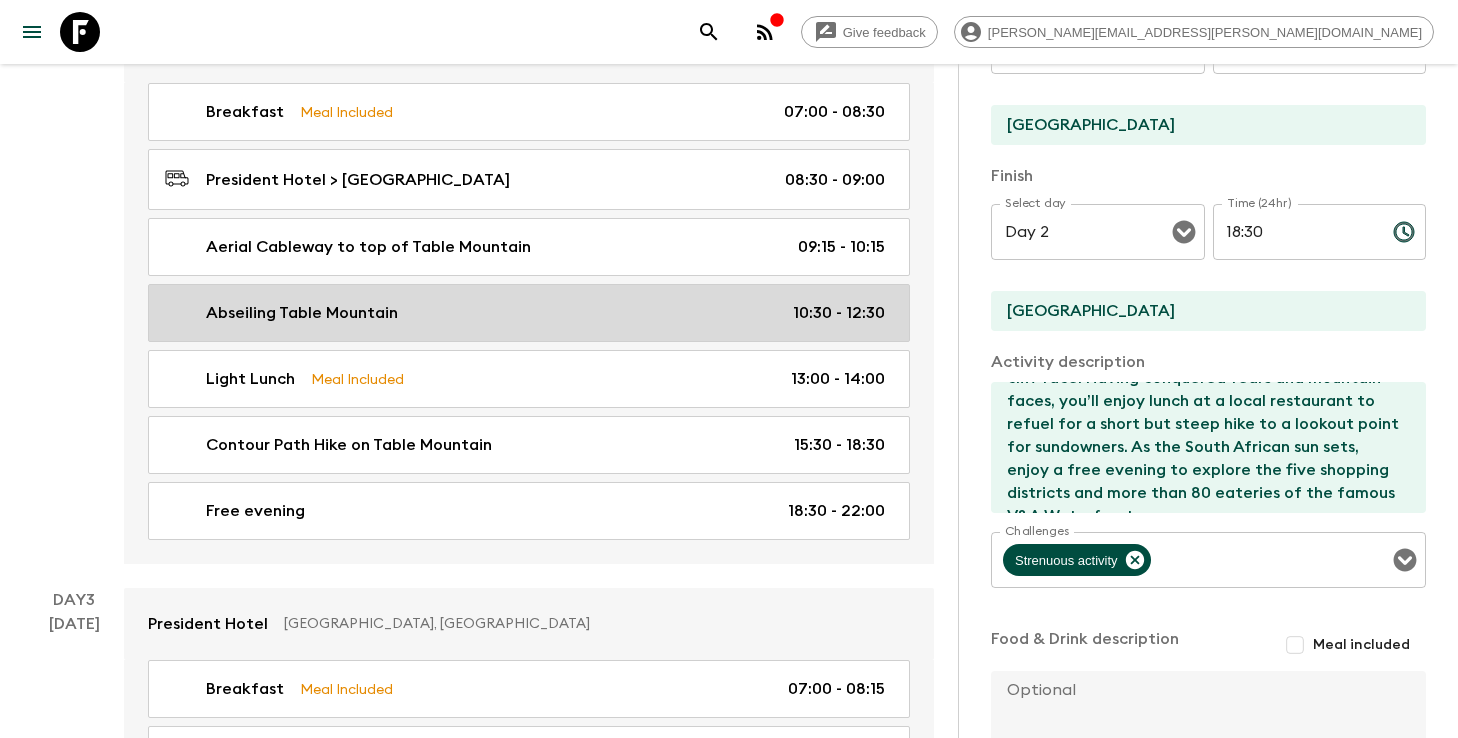 type on "Abseiling Table Mountain" 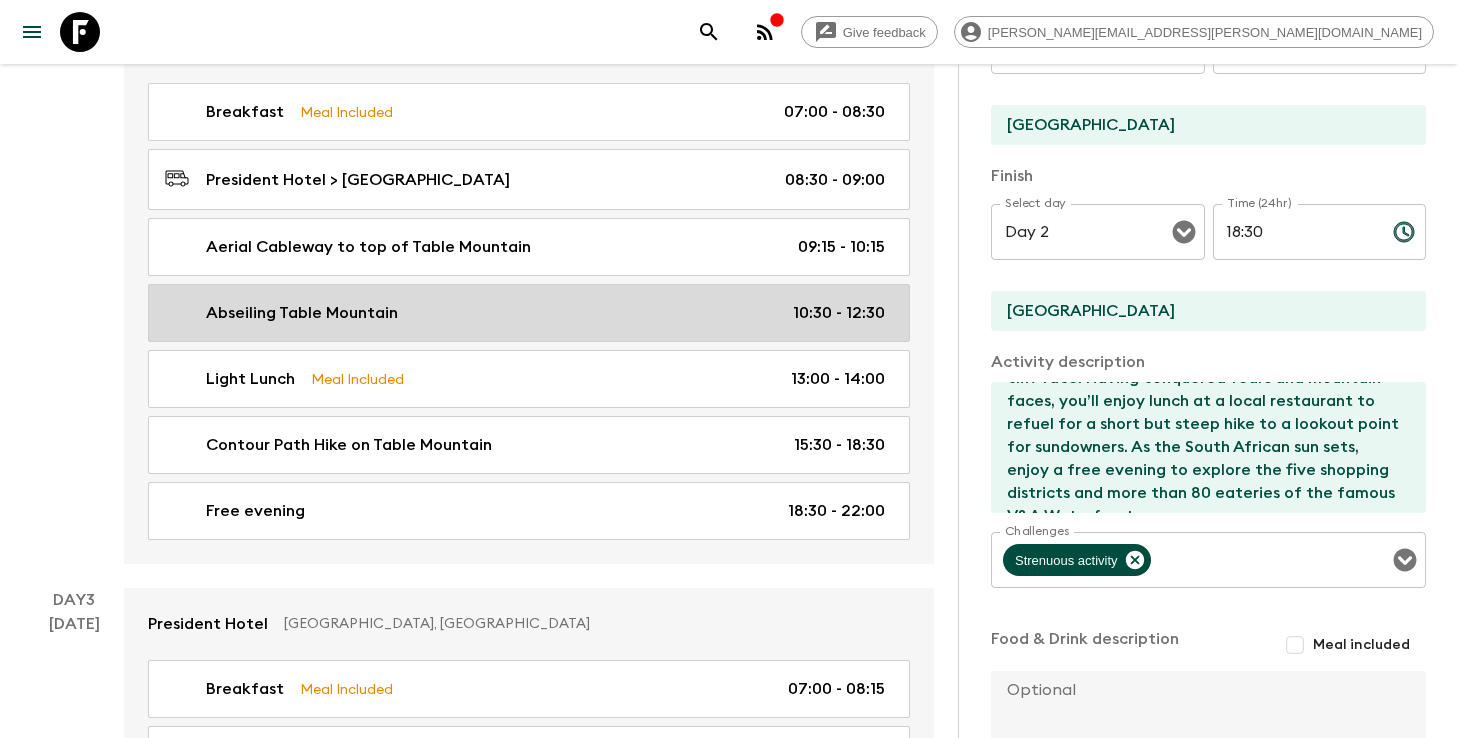 type on "Table Mountain" 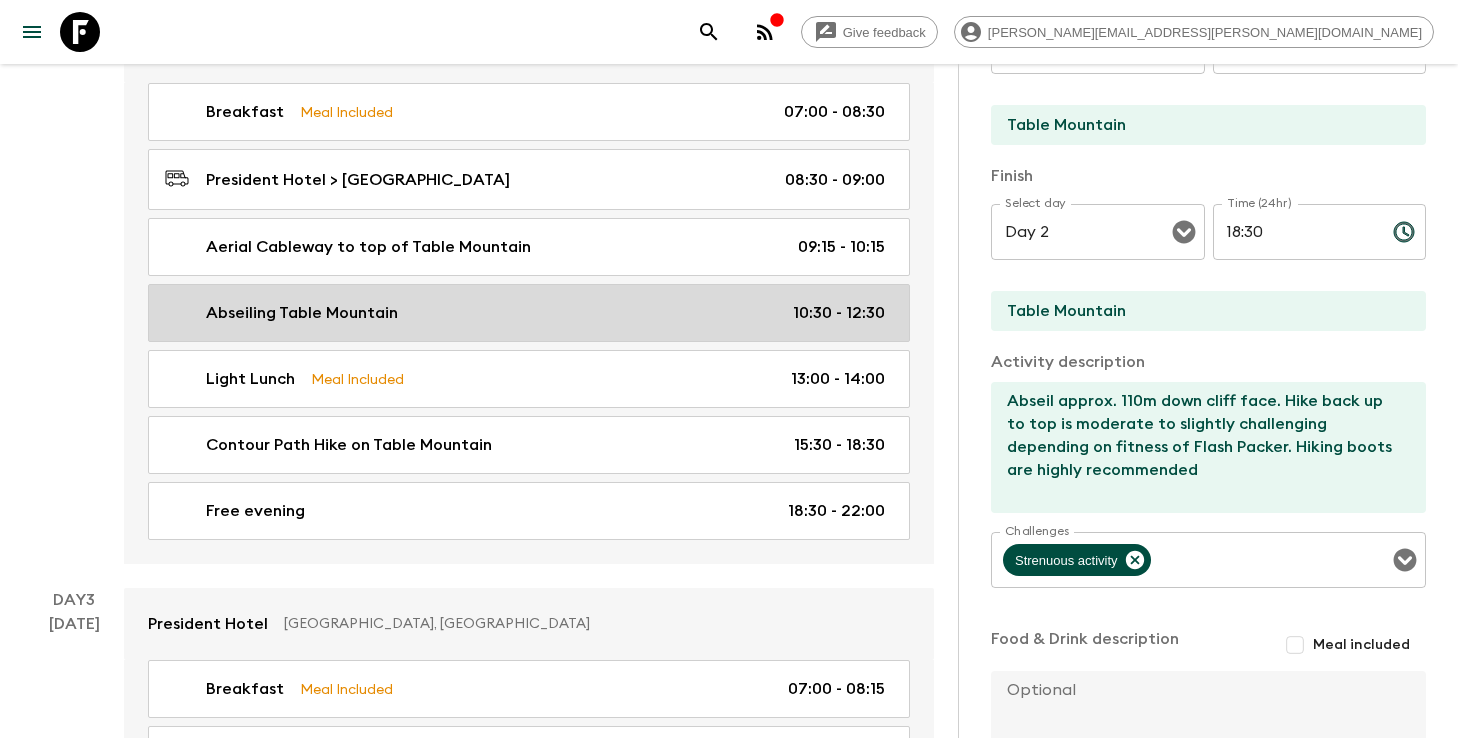 type on "10:30" 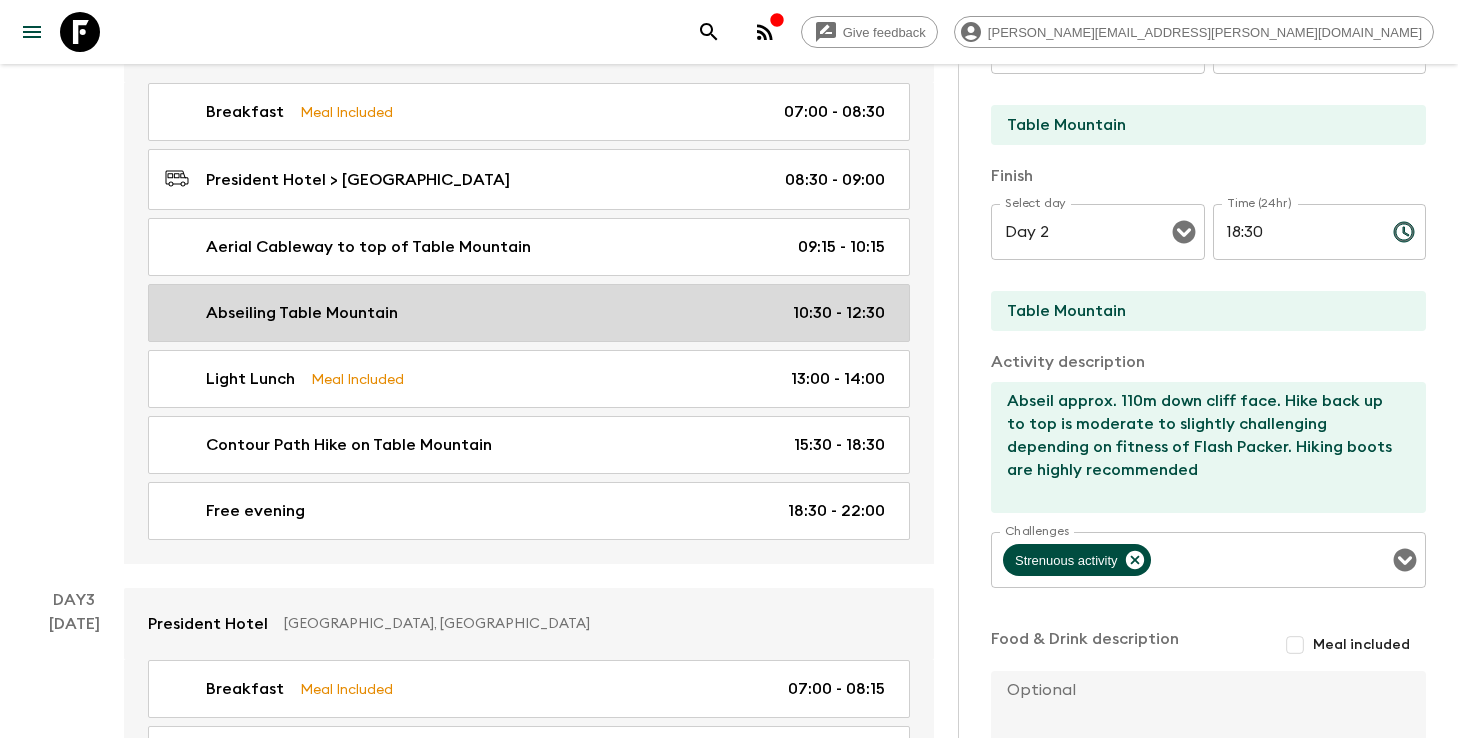 type on "12:30" 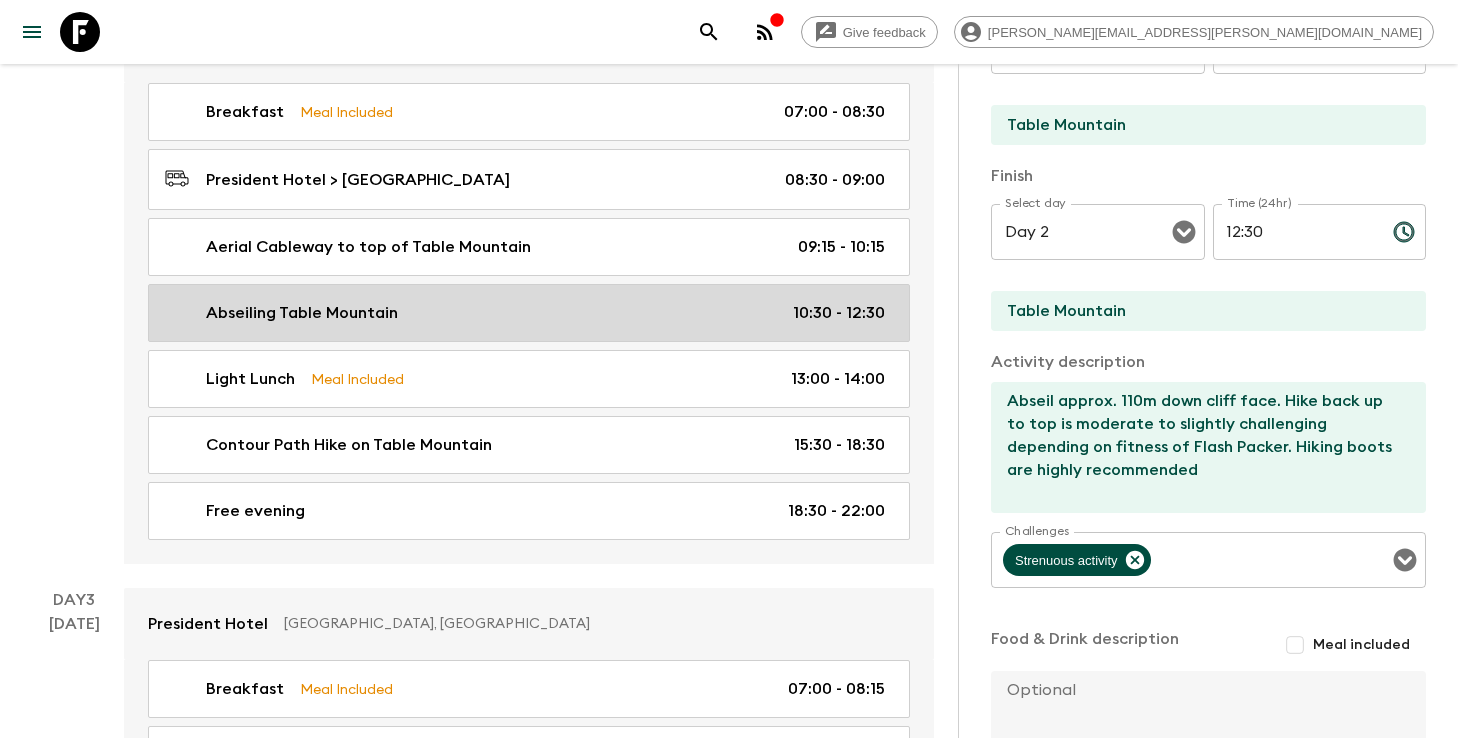scroll, scrollTop: 0, scrollLeft: 0, axis: both 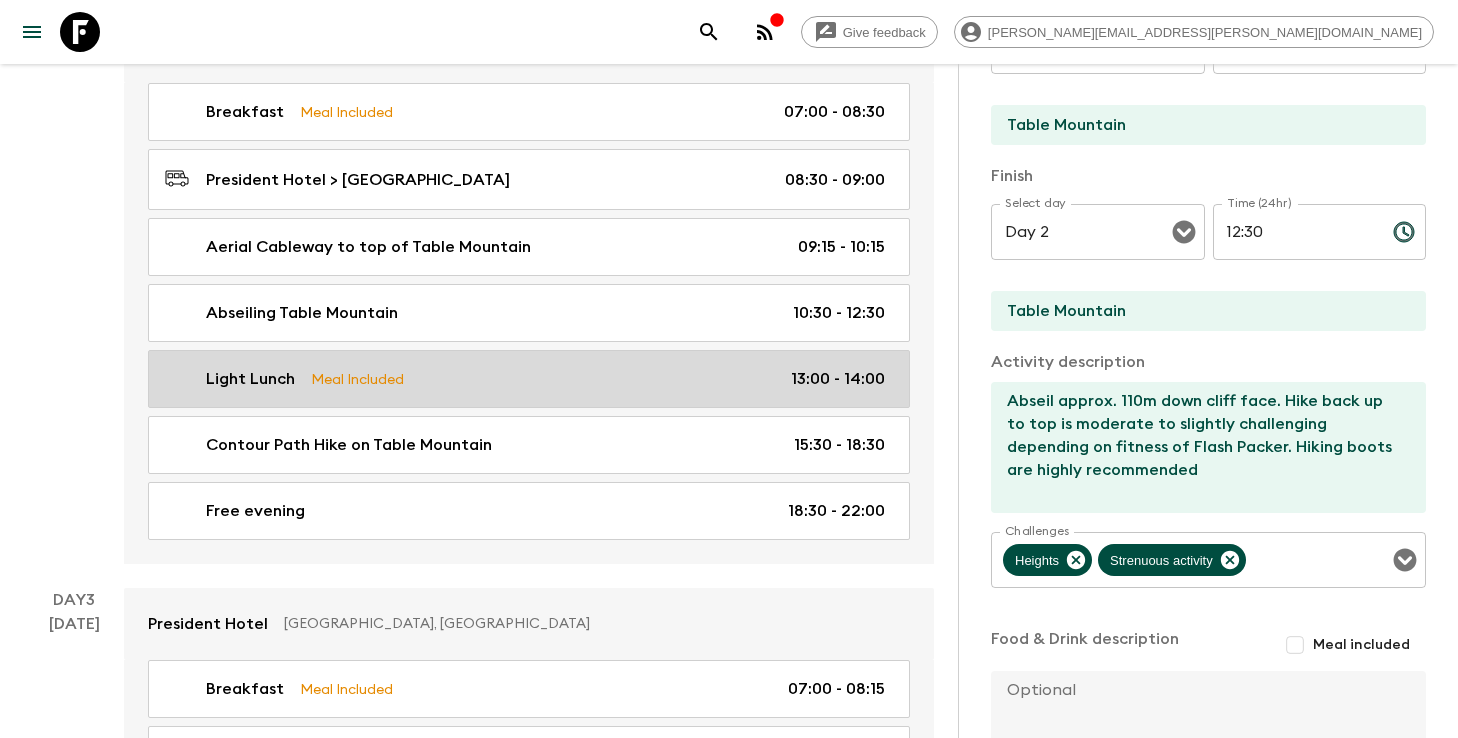 click on "Light Lunch Meal Included 13:00 - 14:00" at bounding box center [525, 379] 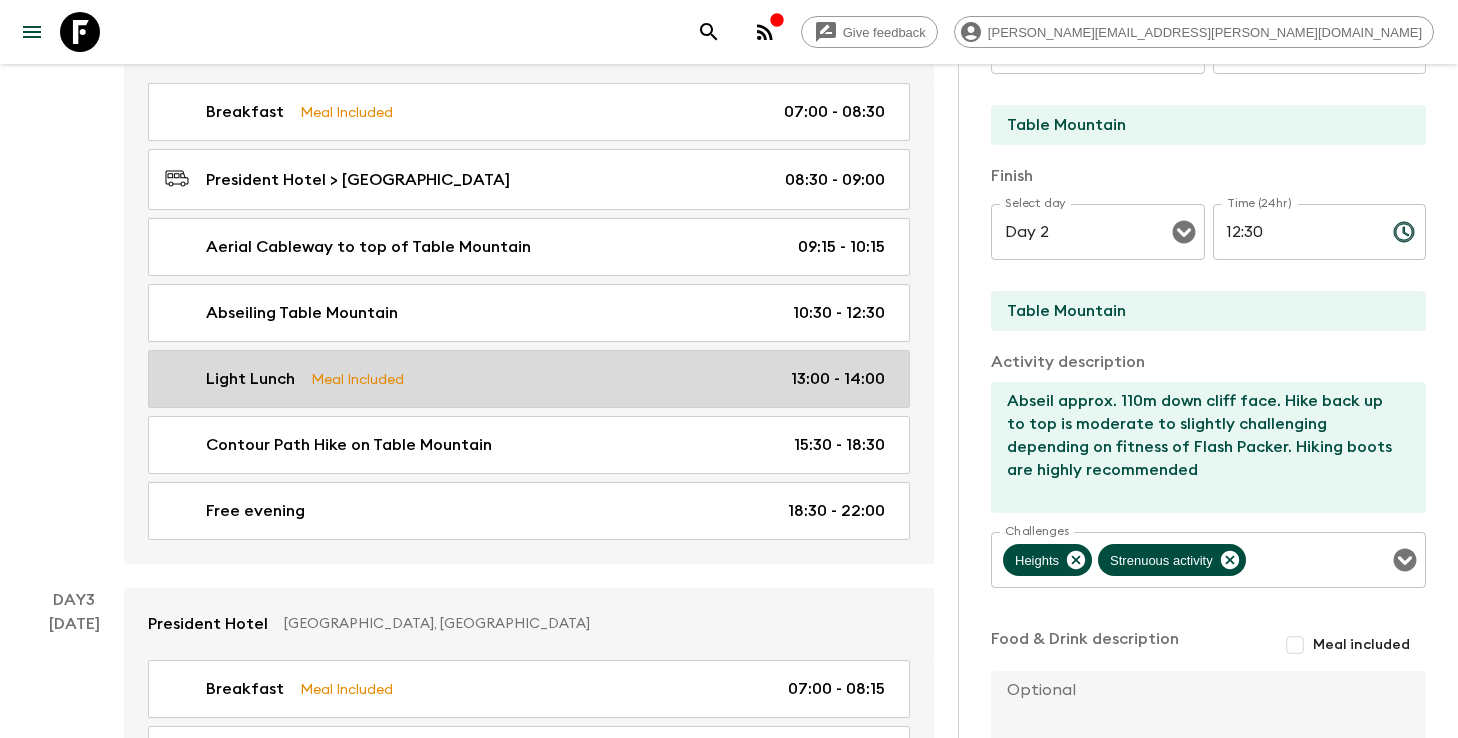 type on "Light Lunch" 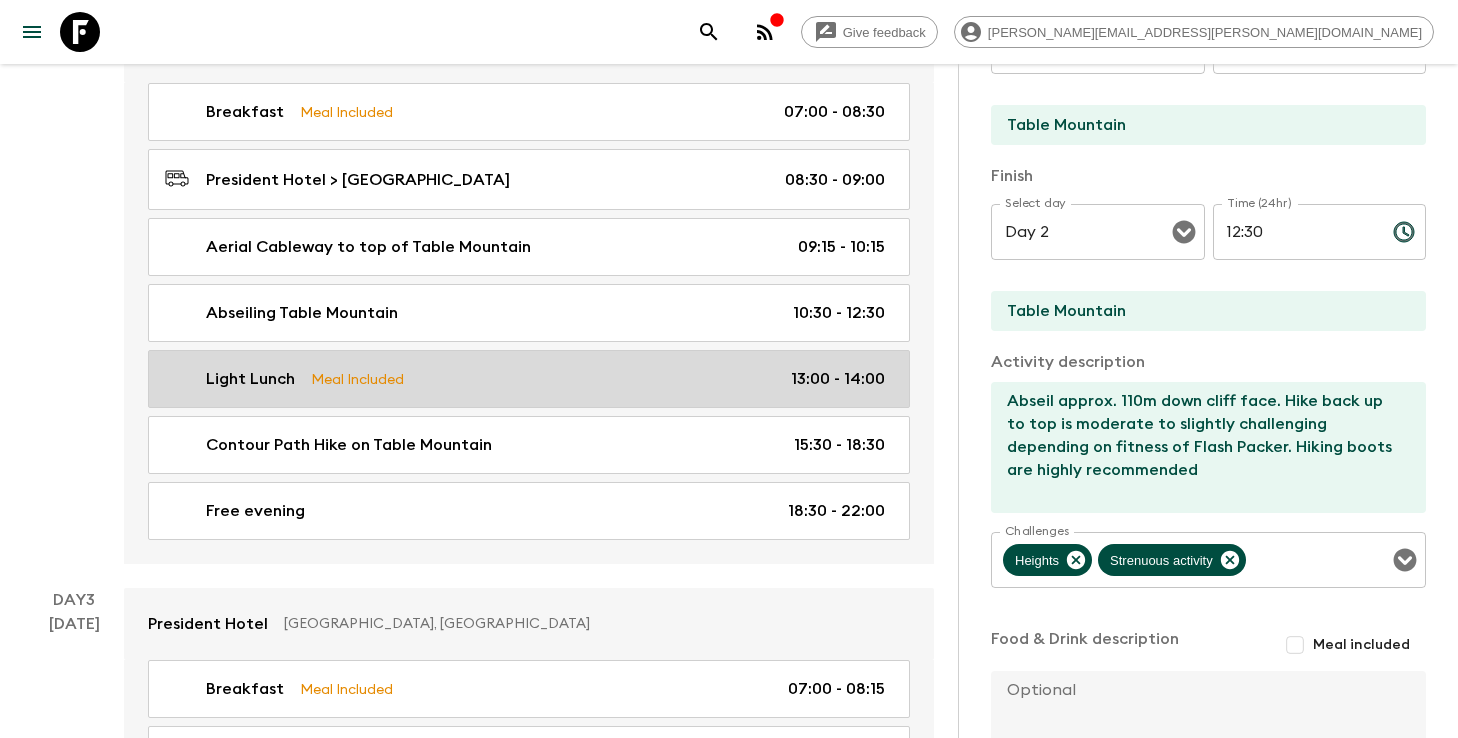 type on "[GEOGRAPHIC_DATA]" 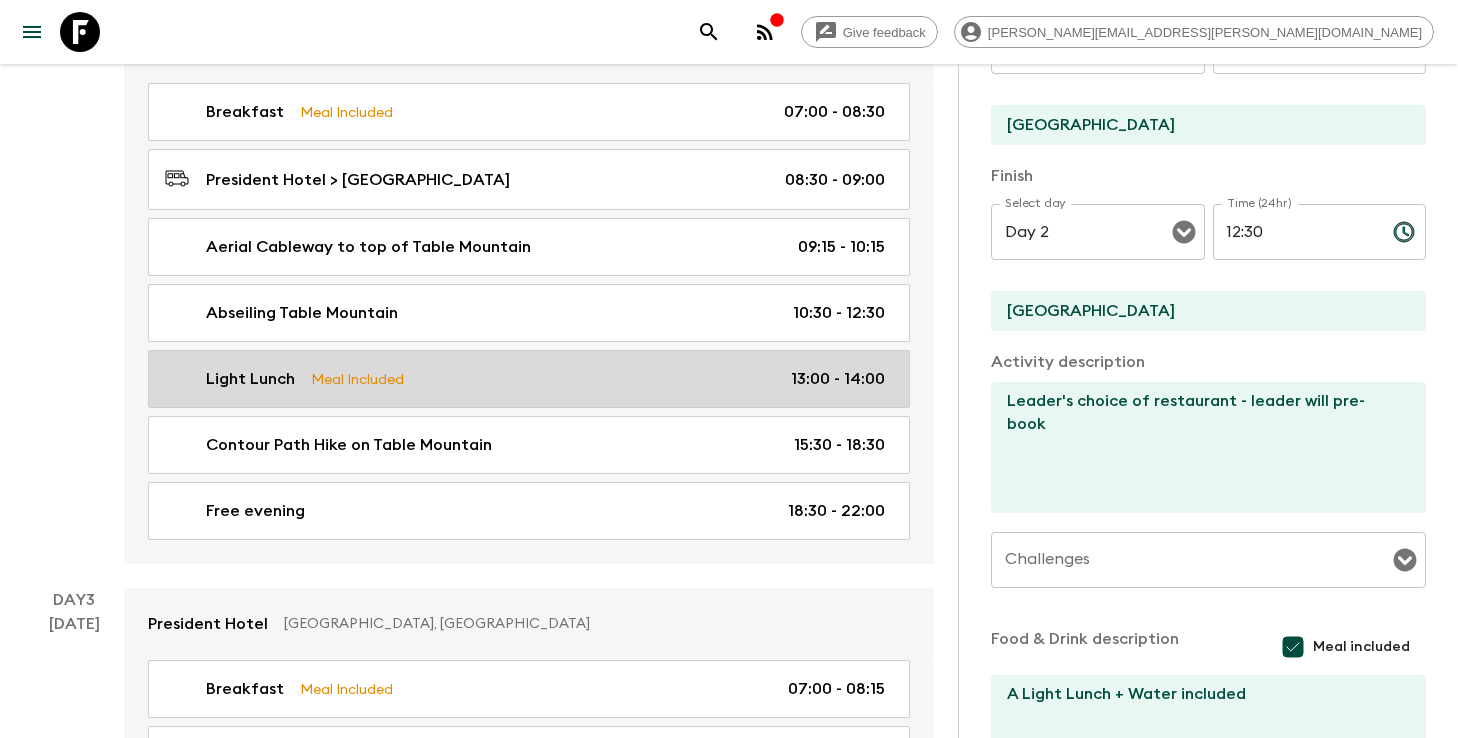 type on "13:00" 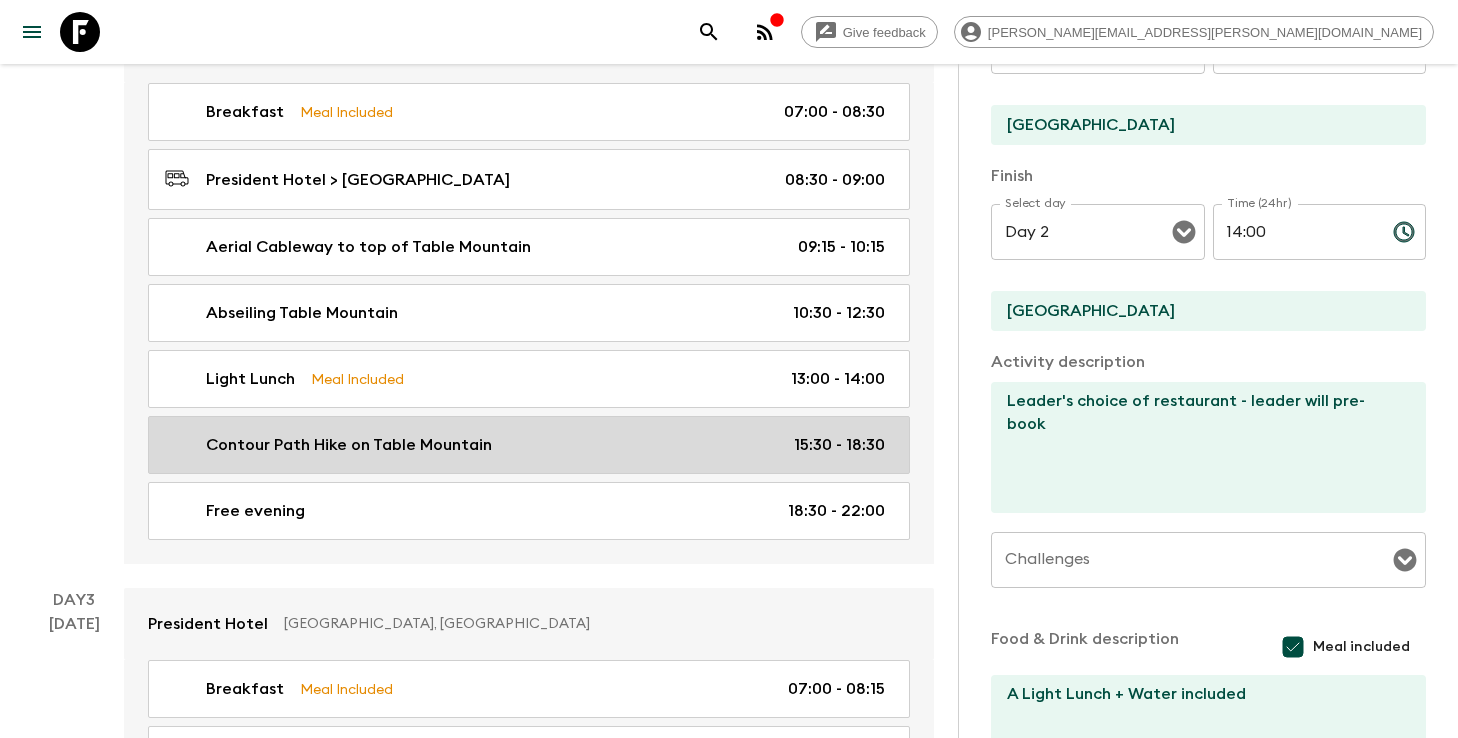 click on "Contour Path Hike on Table Mountain 15:30 - 18:30" at bounding box center (525, 445) 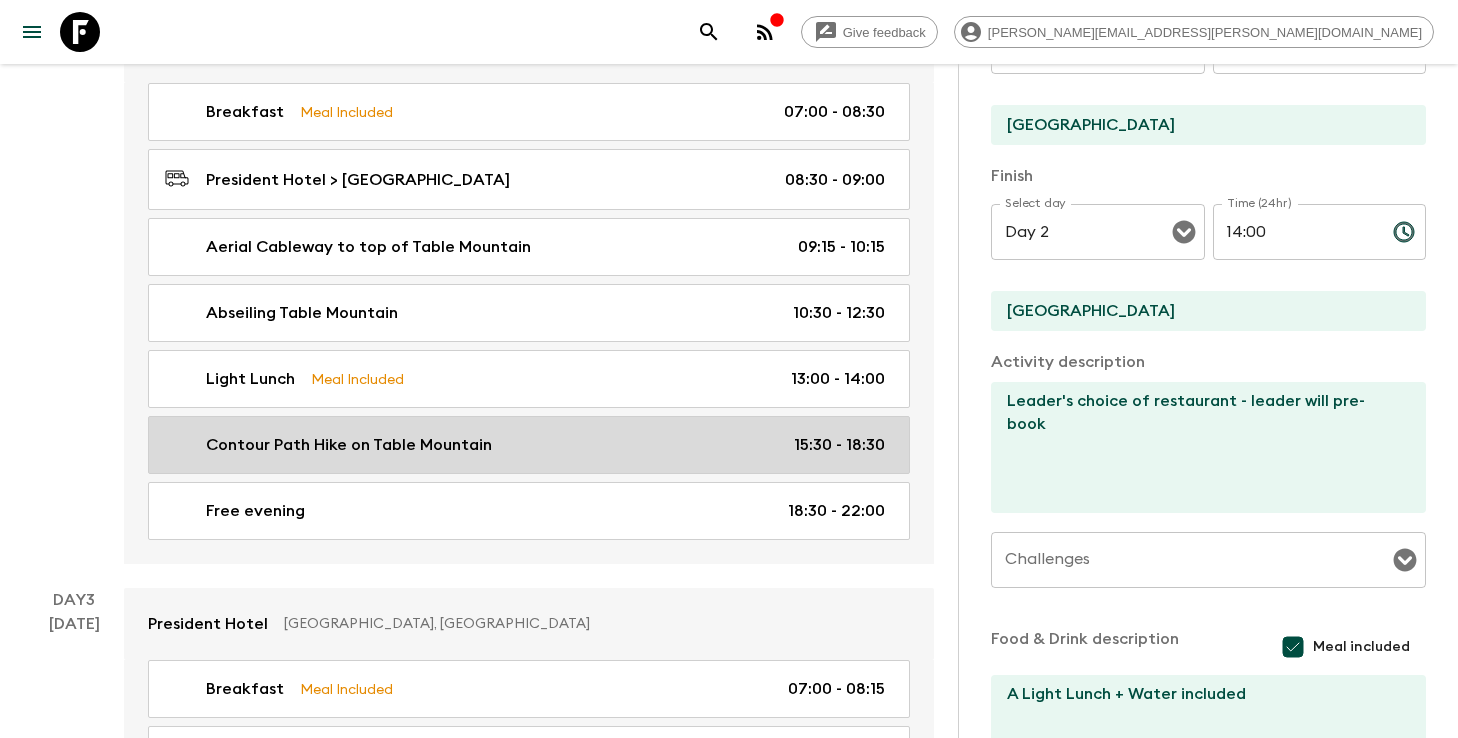 type on "Contour Path Hike on Table Mountain" 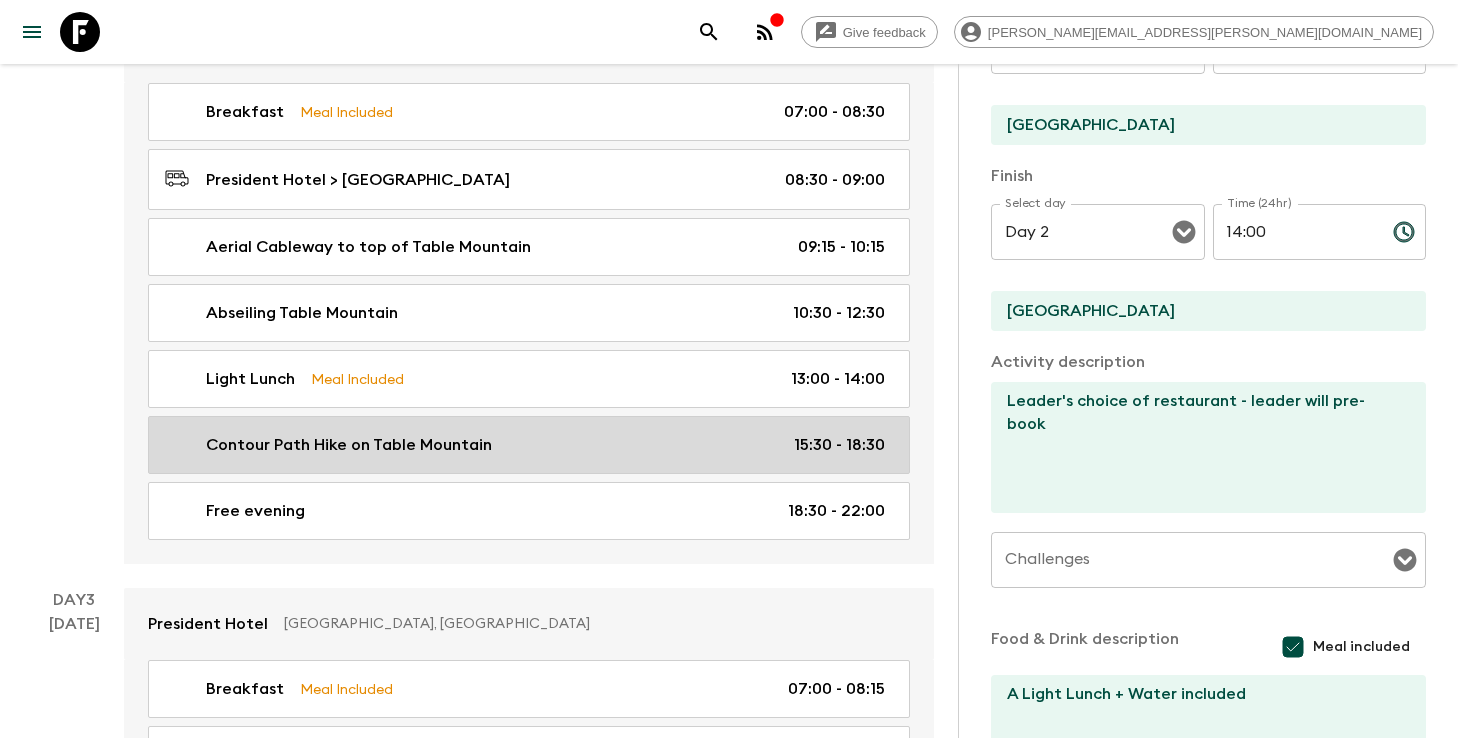 type on "[DATE] agenda: conquering [GEOGRAPHIC_DATA]. One of [GEOGRAPHIC_DATA]’s most iconic landmarks, this flat-topped mountain (hence its name) towers majestically at 1,086 metres. Once you’re at the top and all kitted out, you’ll gather your courage and literally “step off” the edge of [GEOGRAPHIC_DATA] to abseil down a 110-metre cliff face. Having conquered fears and mountain-faces, you’ll enjoy lunch at a local restaurant to refuel for a short but steep hike to a lookout point for sundowners. As the South African sun sets, enjoy a free evening to explore the five shopping districts and more than 80 eateries of the famous V&A Waterfront." 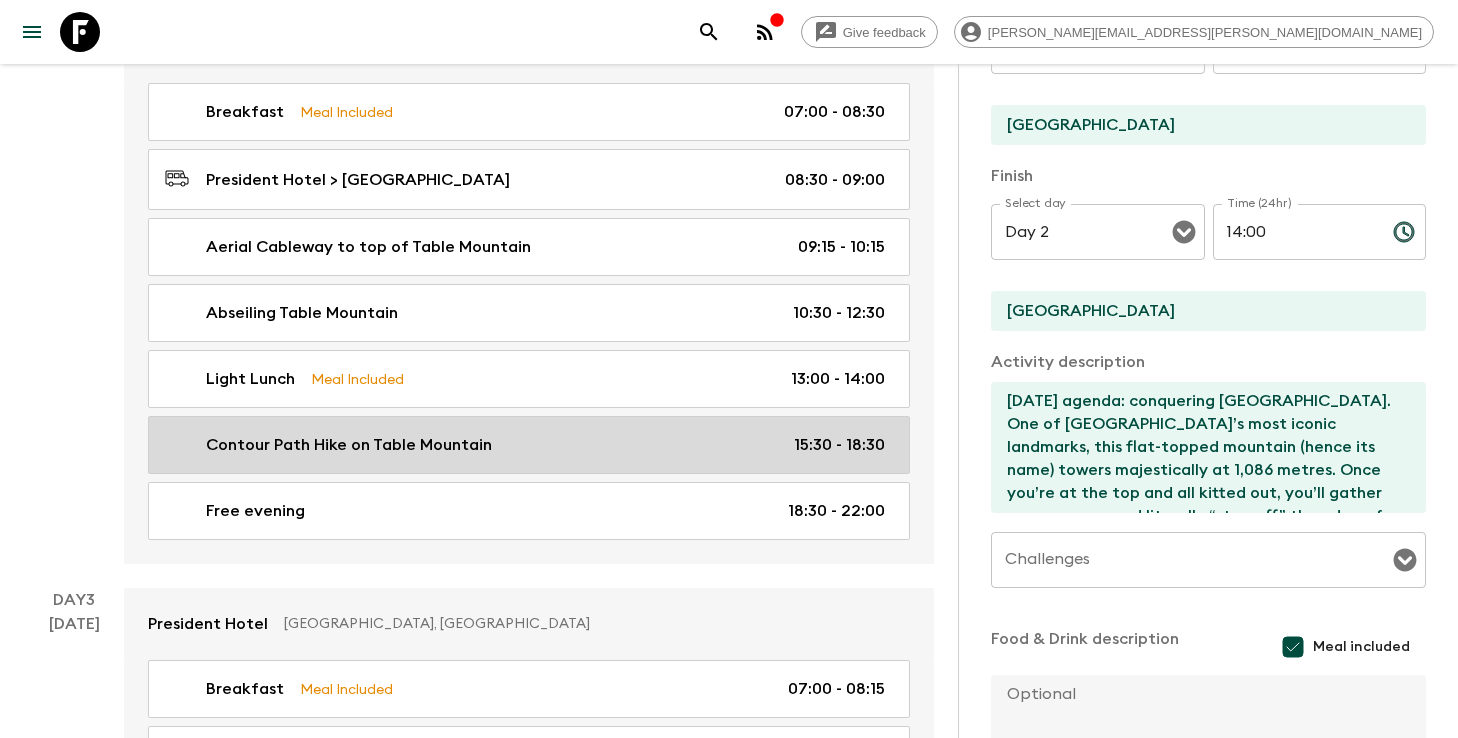 type on "15:30" 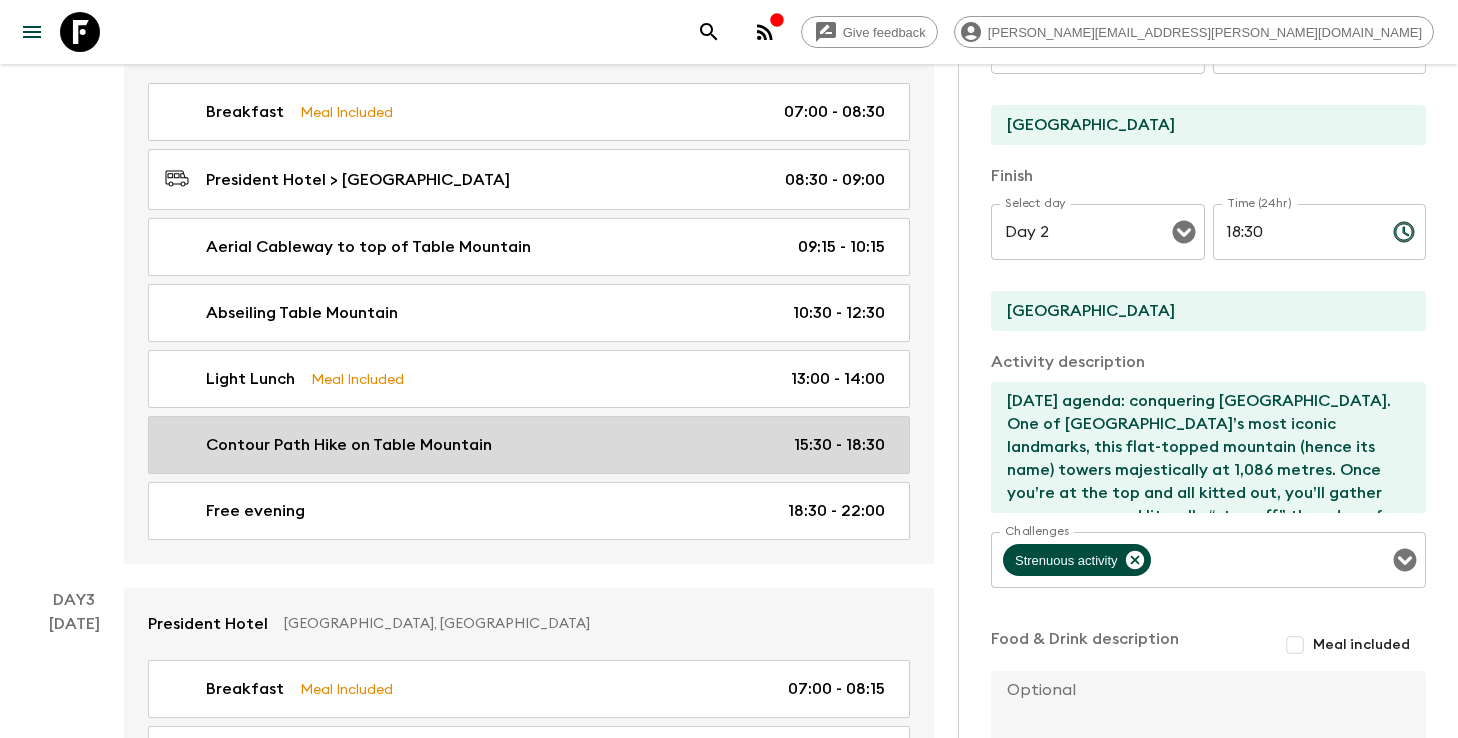 click on "Contour Path Hike on Table Mountain 15:30 - 18:30" at bounding box center (525, 445) 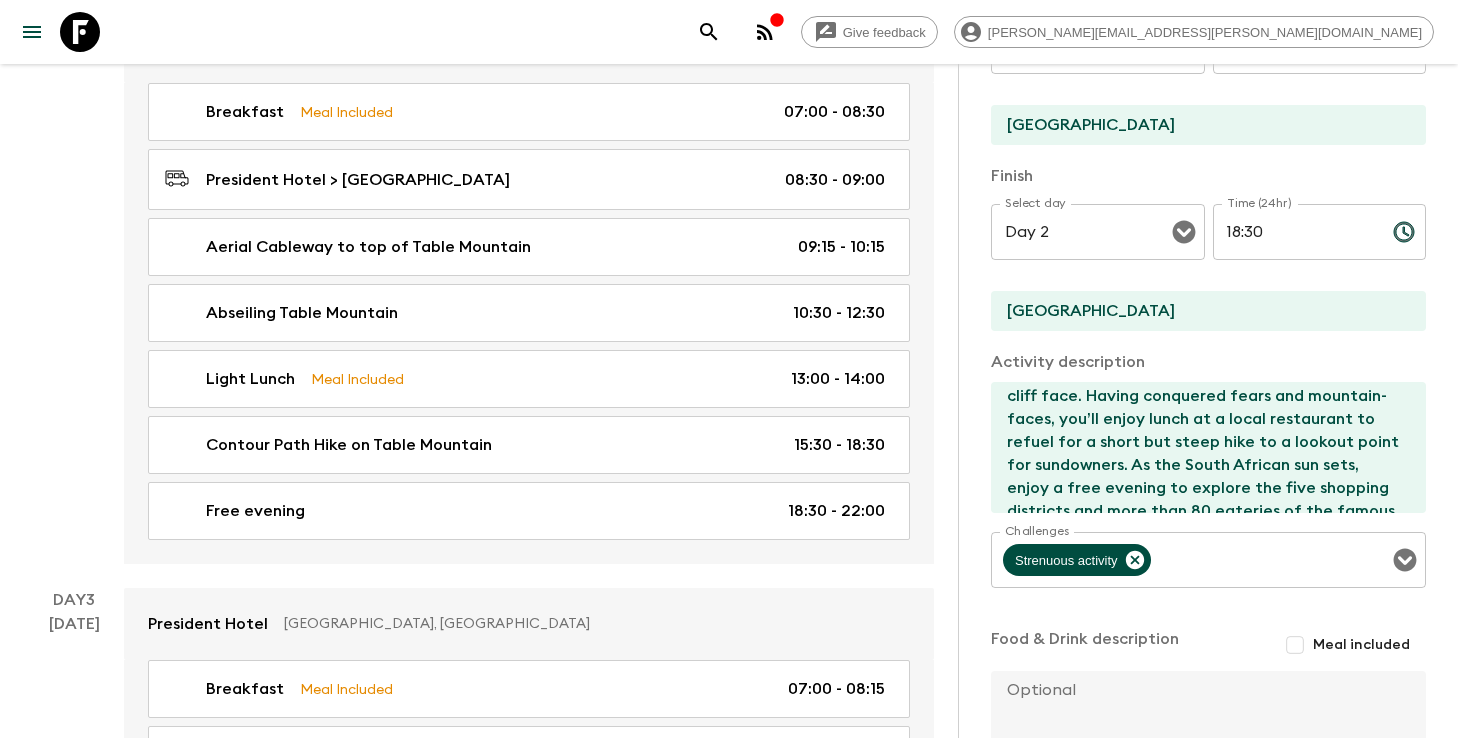 scroll, scrollTop: 163, scrollLeft: 0, axis: vertical 